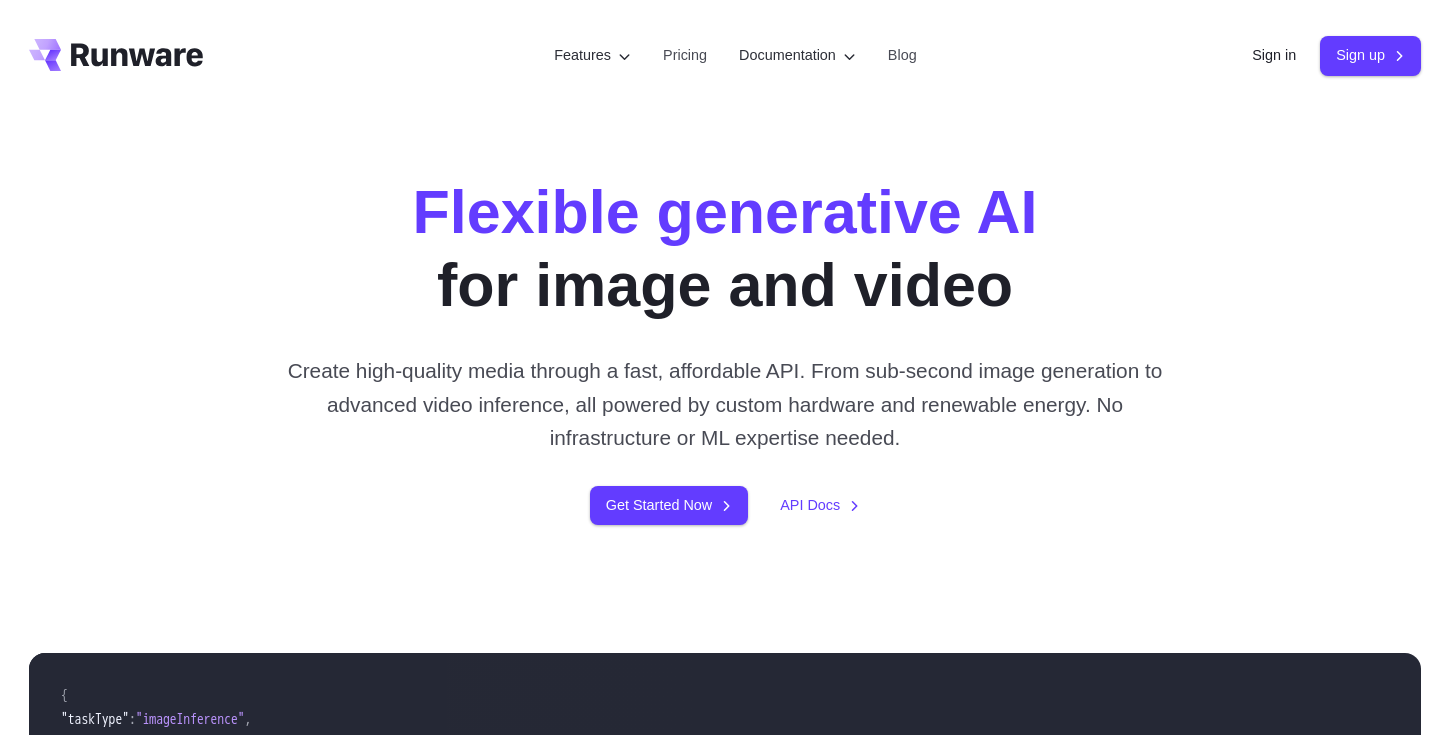 scroll, scrollTop: 0, scrollLeft: 0, axis: both 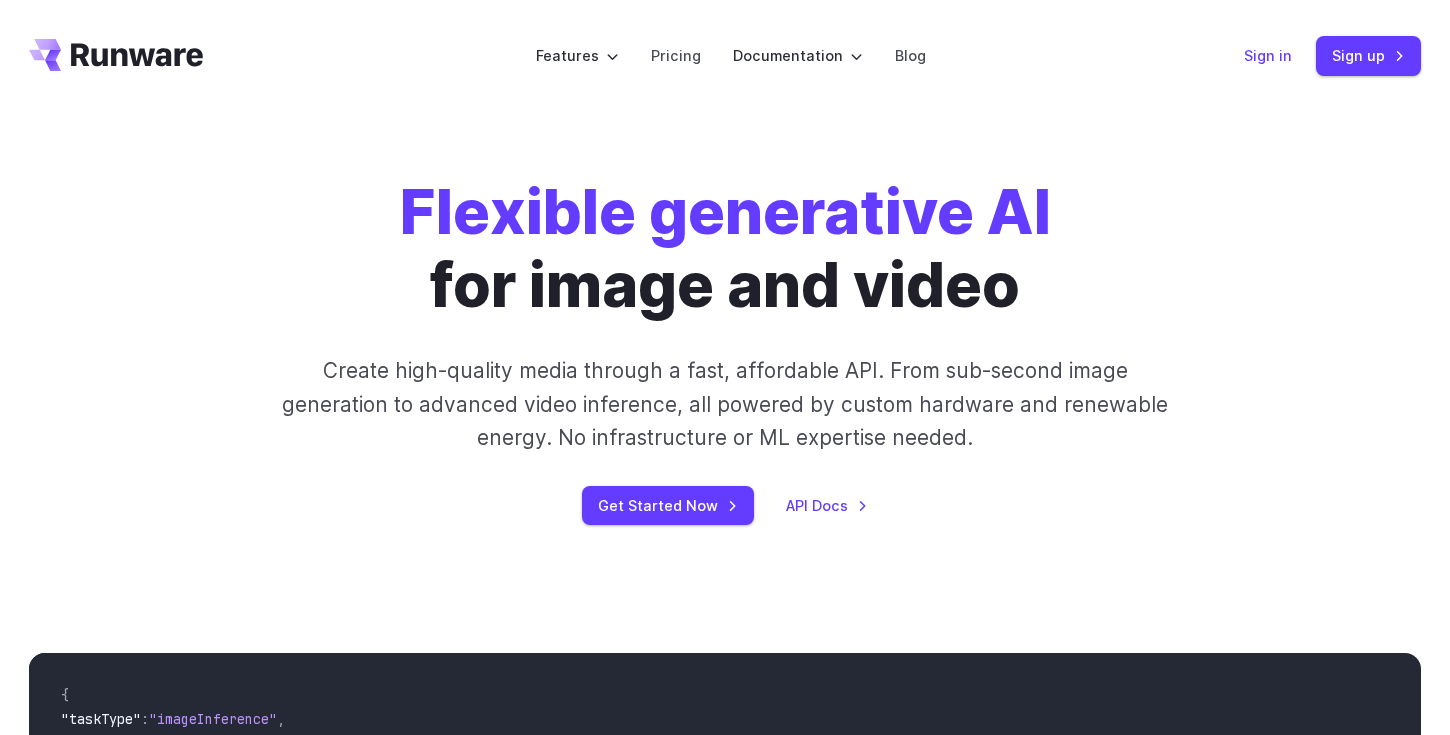 click on "Sign in" at bounding box center (1268, 55) 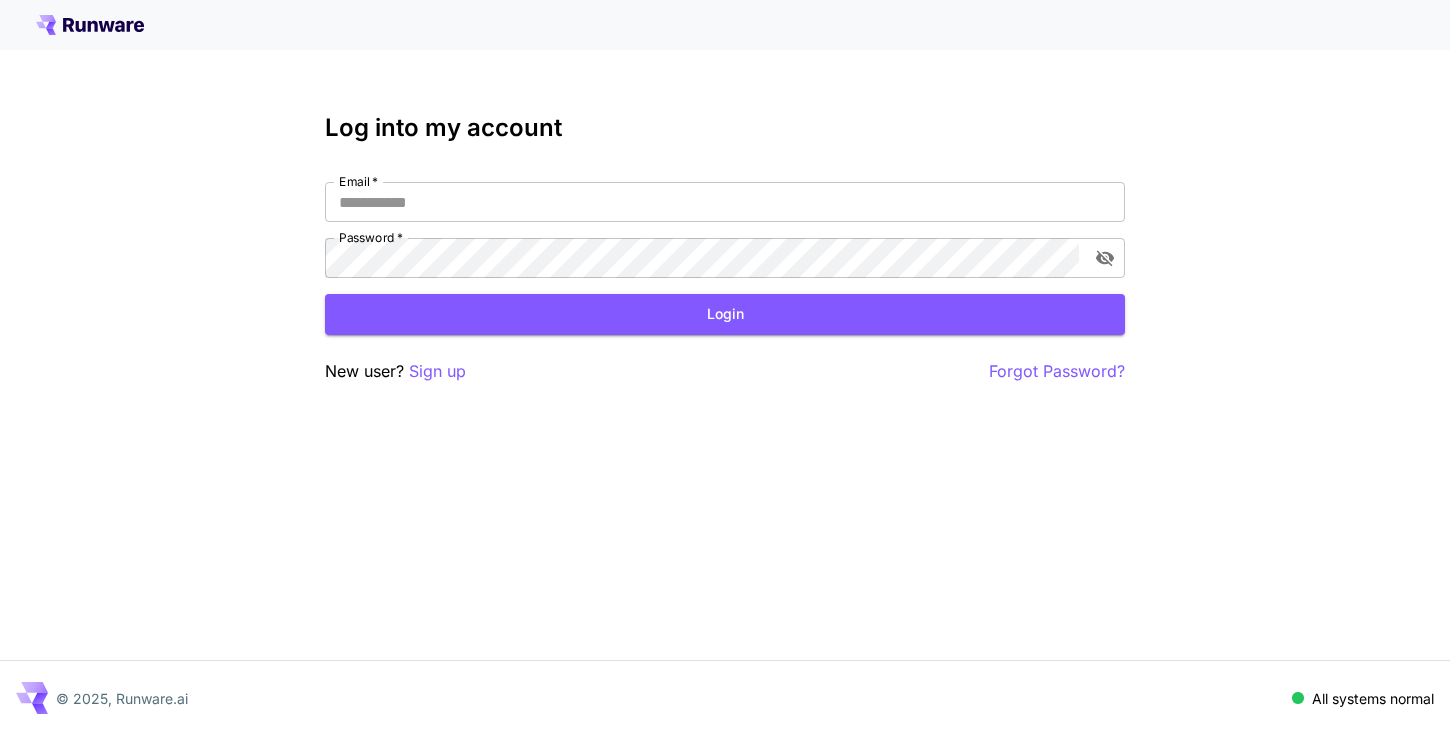 scroll, scrollTop: 0, scrollLeft: 0, axis: both 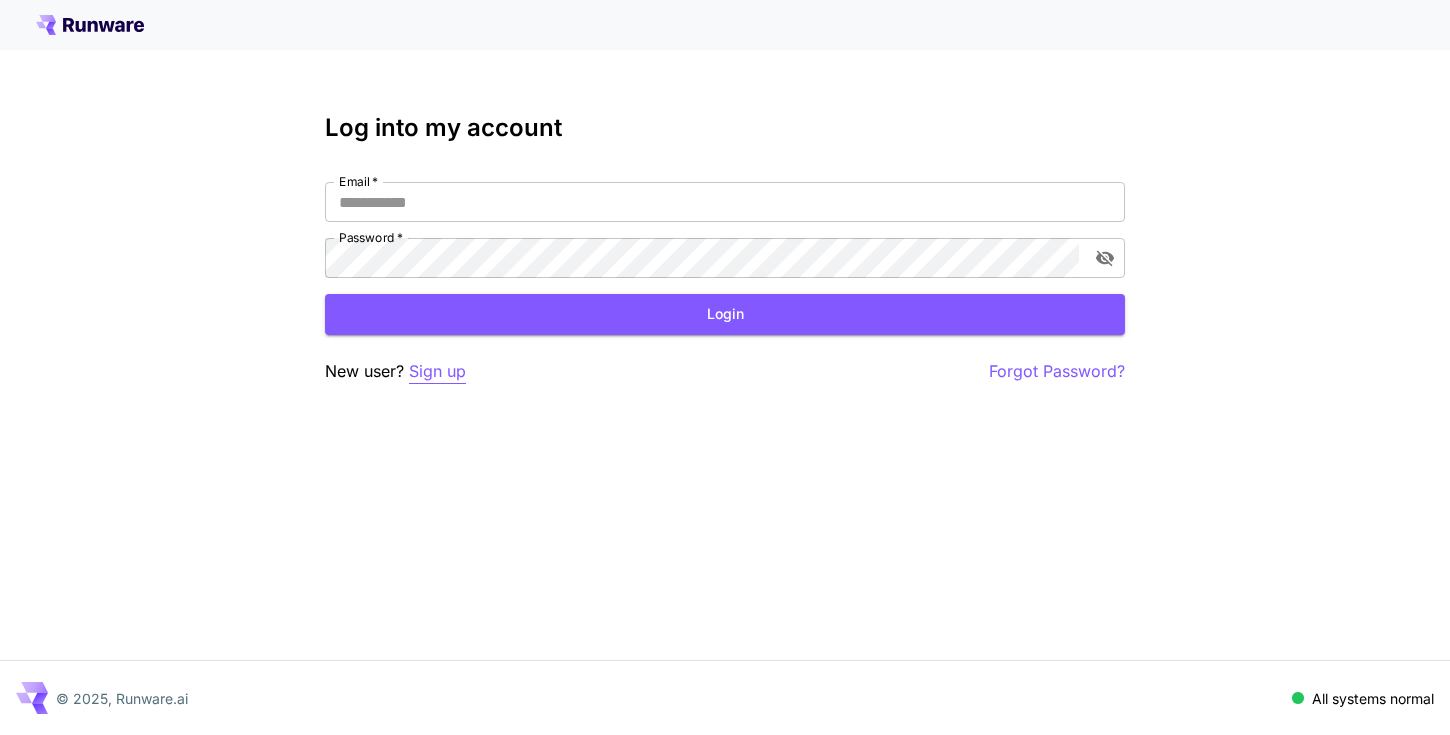 click on "Sign up" at bounding box center [437, 371] 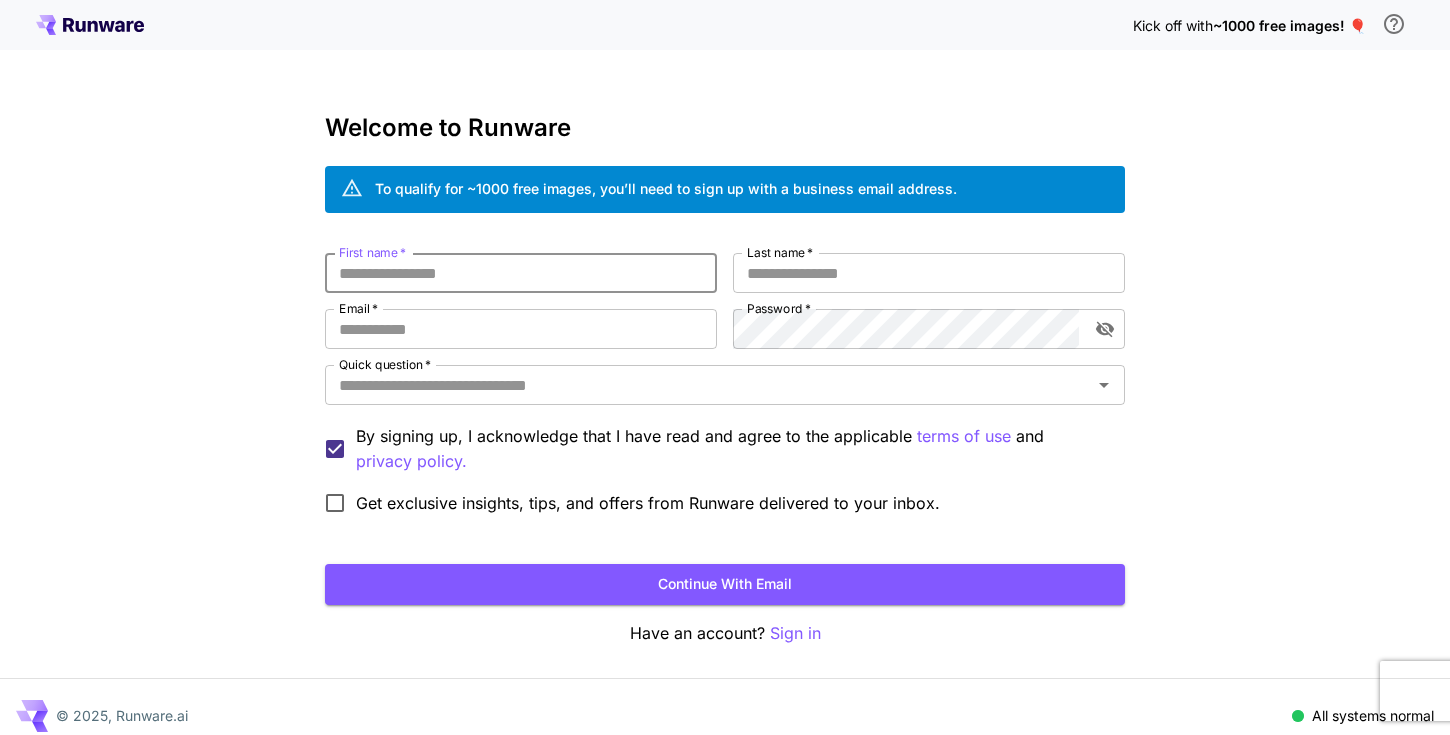 click on "First name   *" at bounding box center (521, 273) 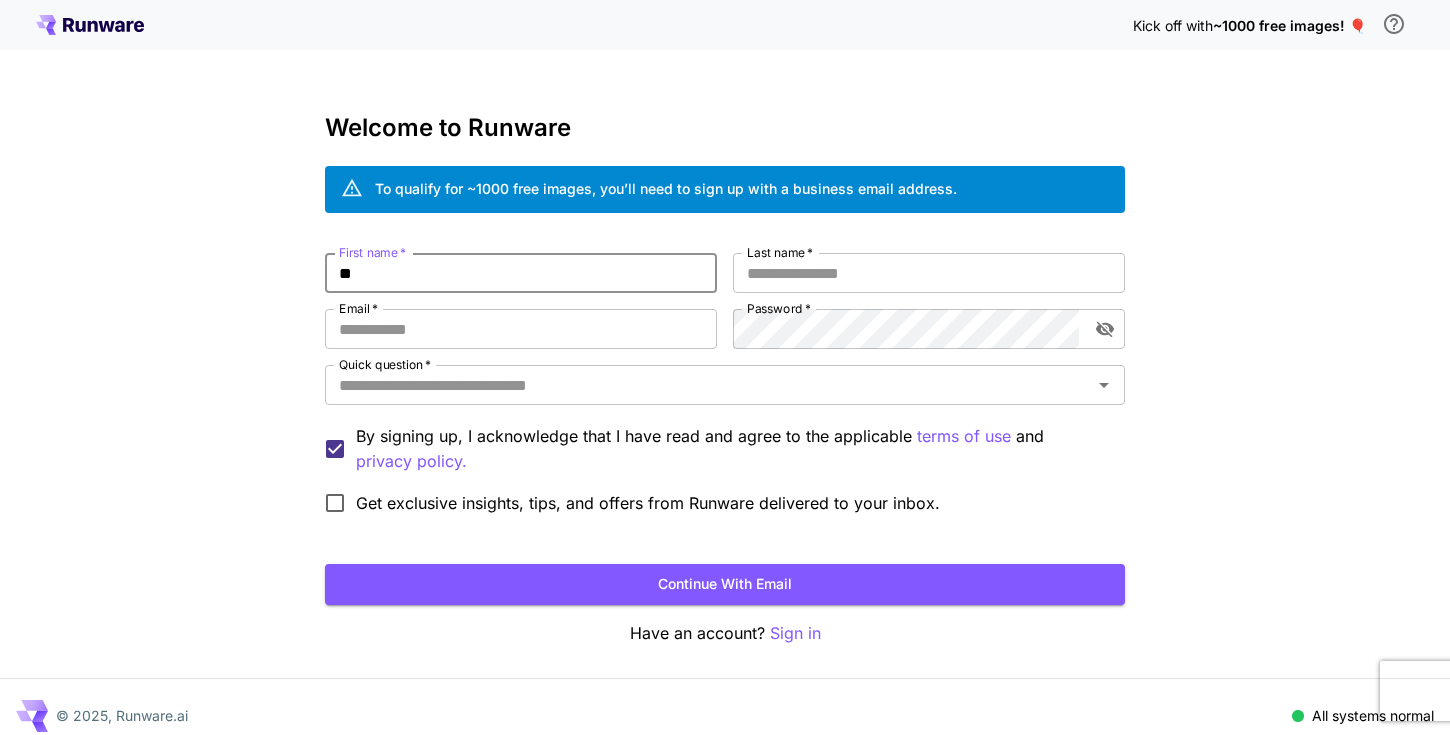 type on "*" 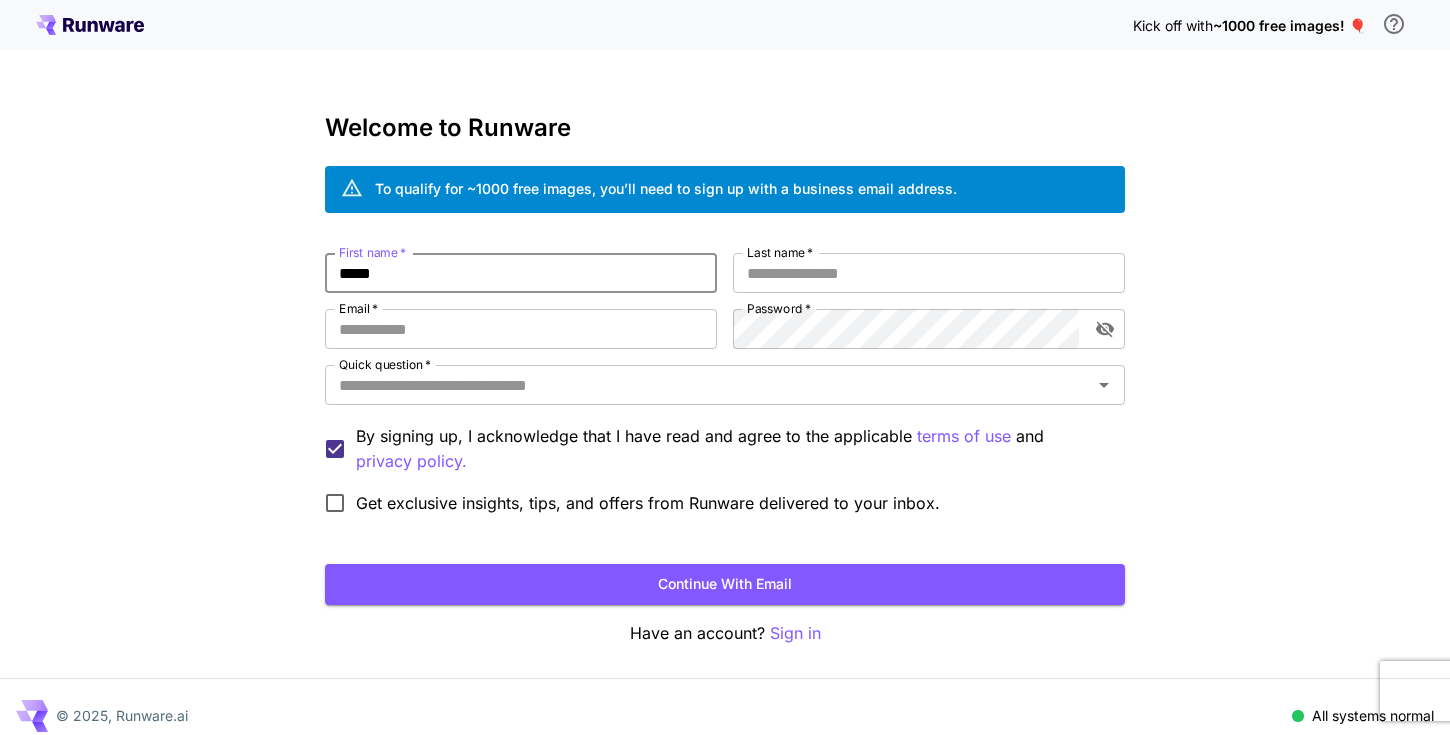 type on "*****" 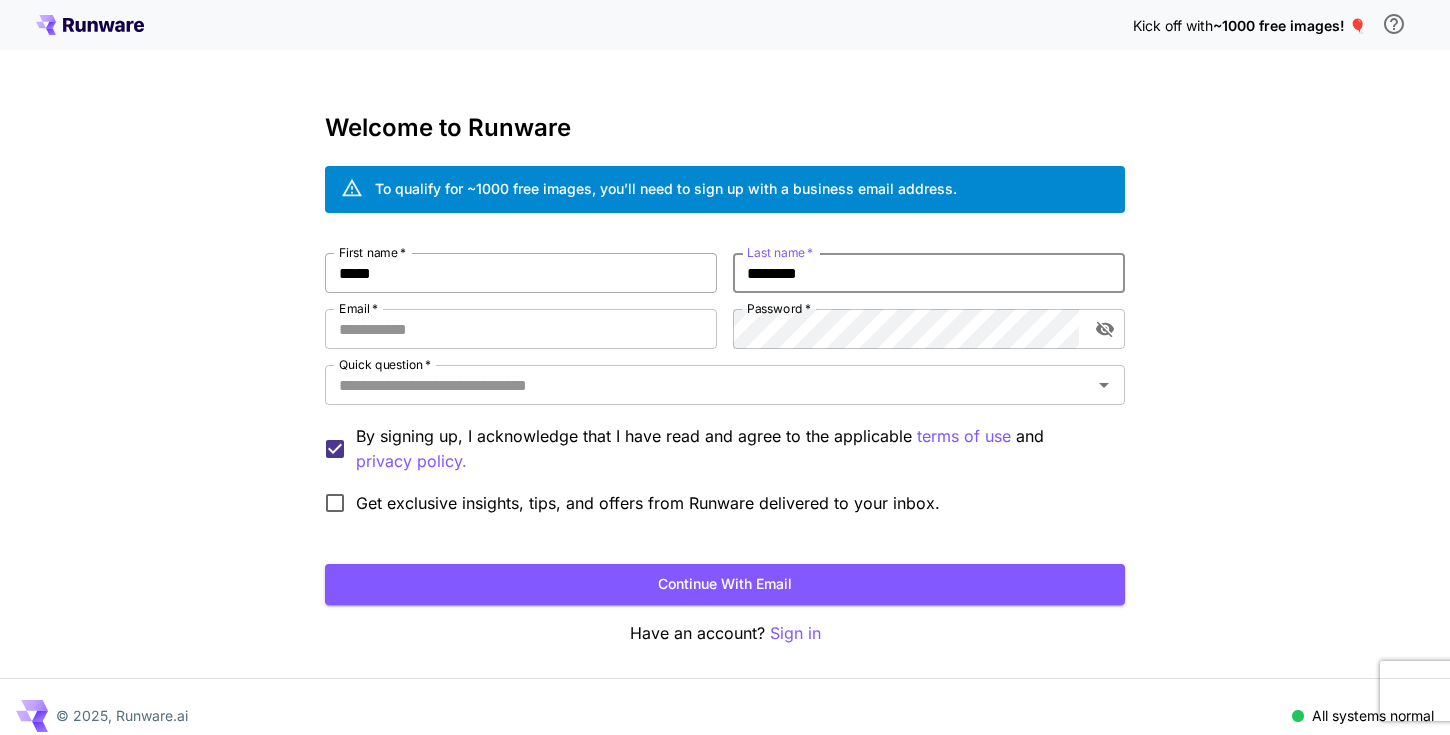 type on "********" 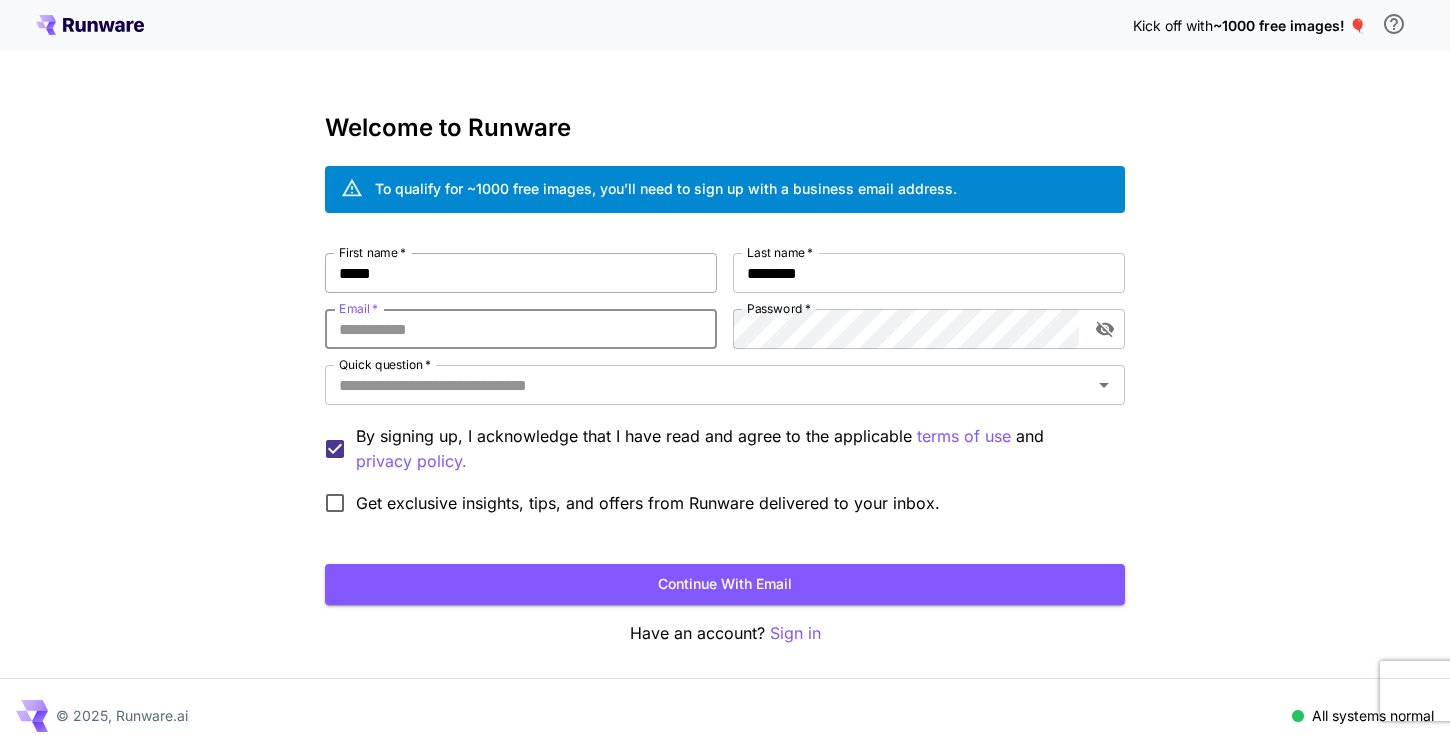 type on "*" 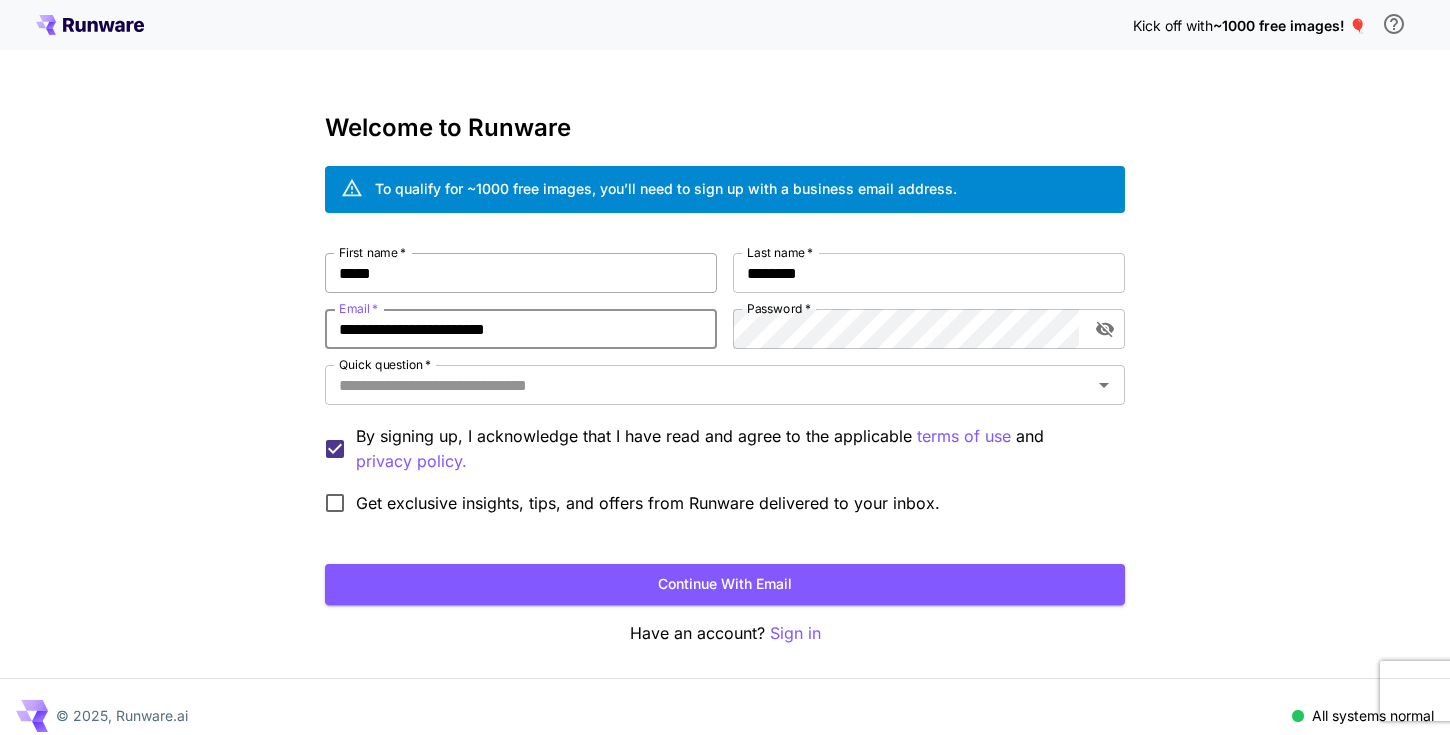 type on "**********" 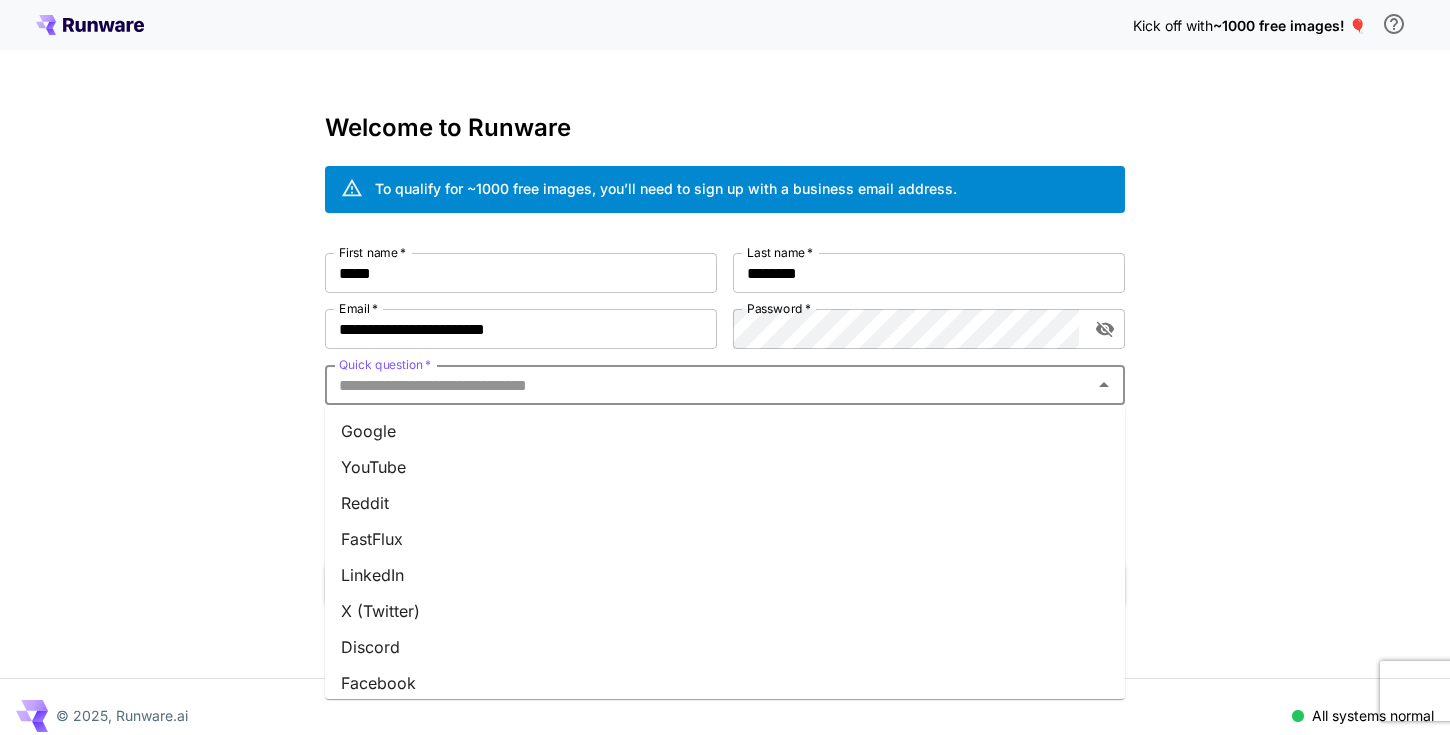 click on "Quick question   *" at bounding box center (708, 385) 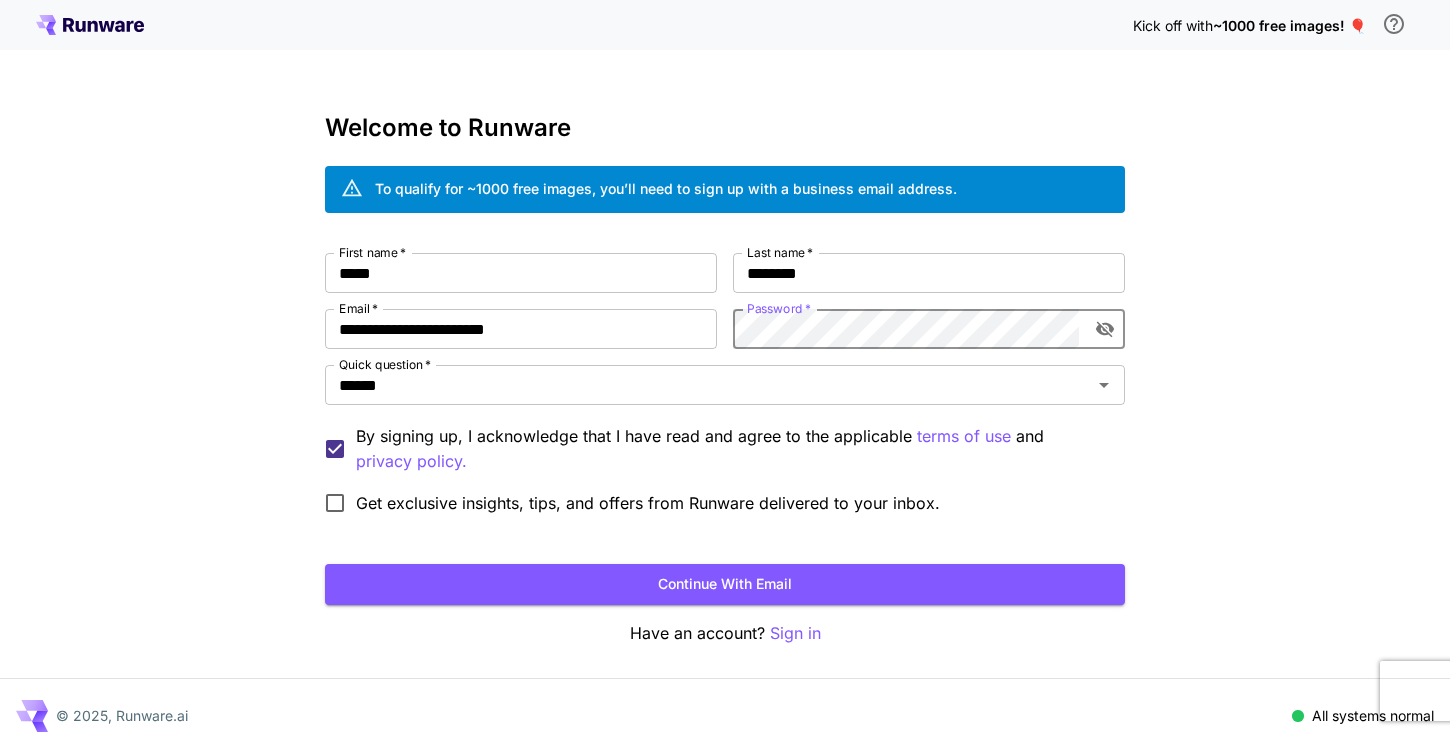 click 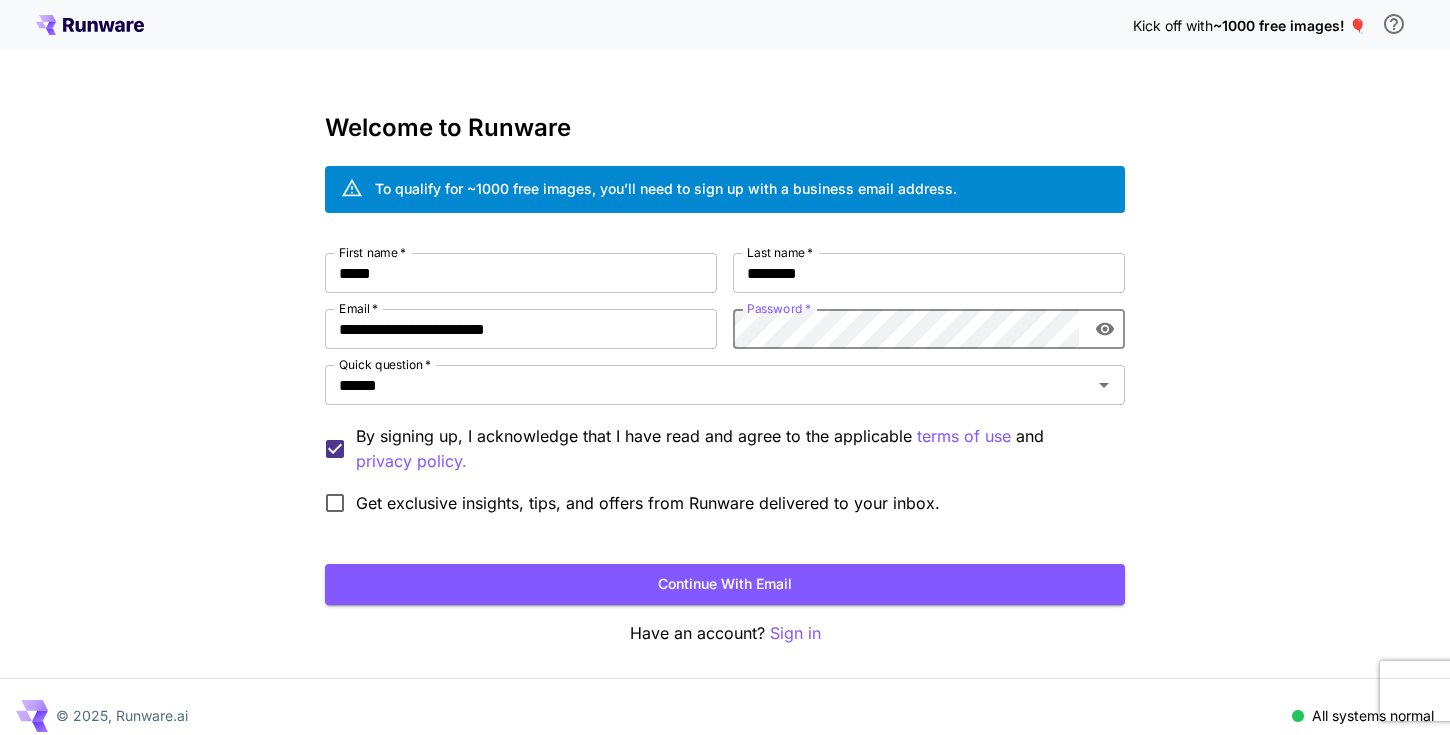 click on "Kick off with ~1000 free images! 🎈 Welcome to Runware To qualify for ~1000 free images, you’ll need to sign up with a business email address. First name   * [FIRST] First name   * Last name   * [LAST] Last name   * Email   * [EMAIL] Email   * Password   * Password   * Quick question   * [TEXT] Quick question   * By signing up, I acknowledge that I have read and agree to the applicable terms of use and privacy policy. Get exclusive insights, tips, and offers from Runware delivered to your inbox. Continue with email Have an account? Sign in © 2025, Runware.ai All systems normal" at bounding box center [725, 376] 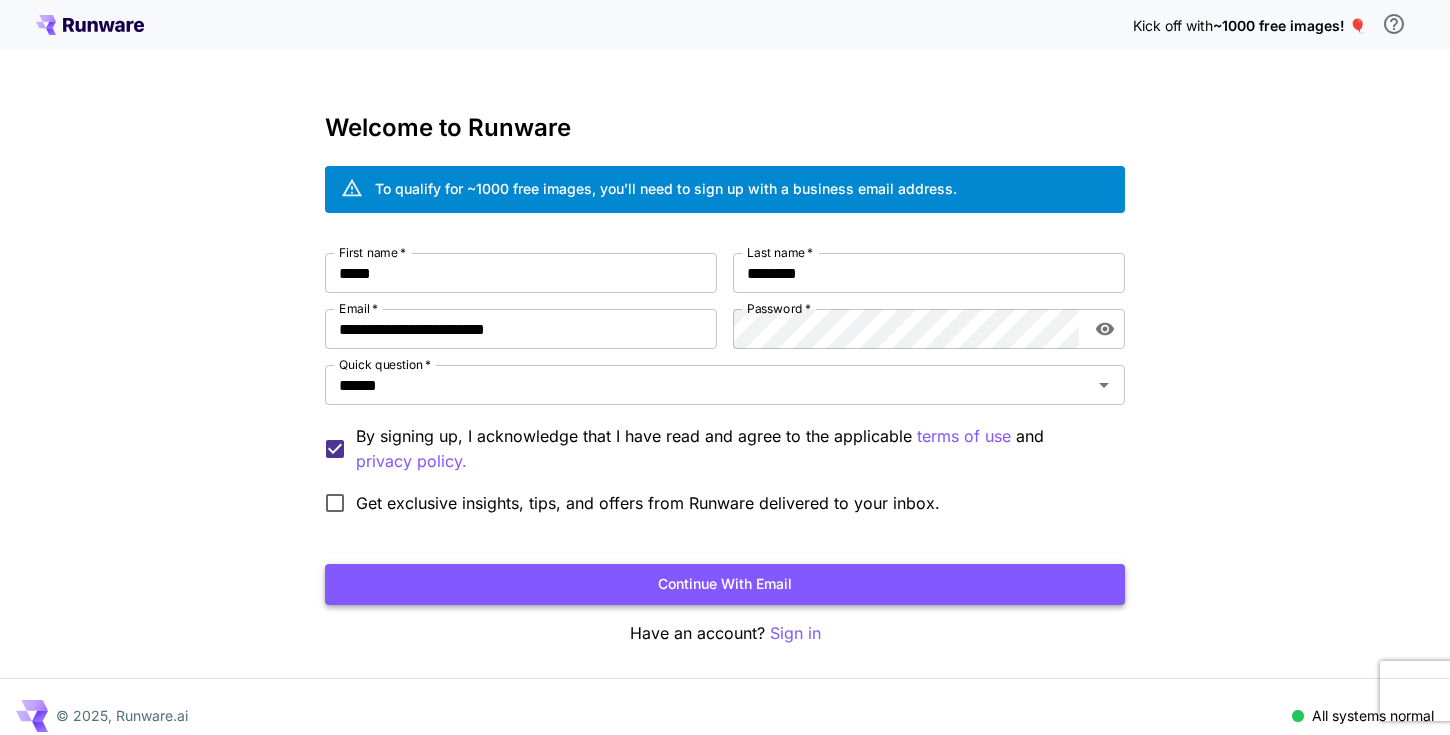 click on "Continue with email" at bounding box center [725, 584] 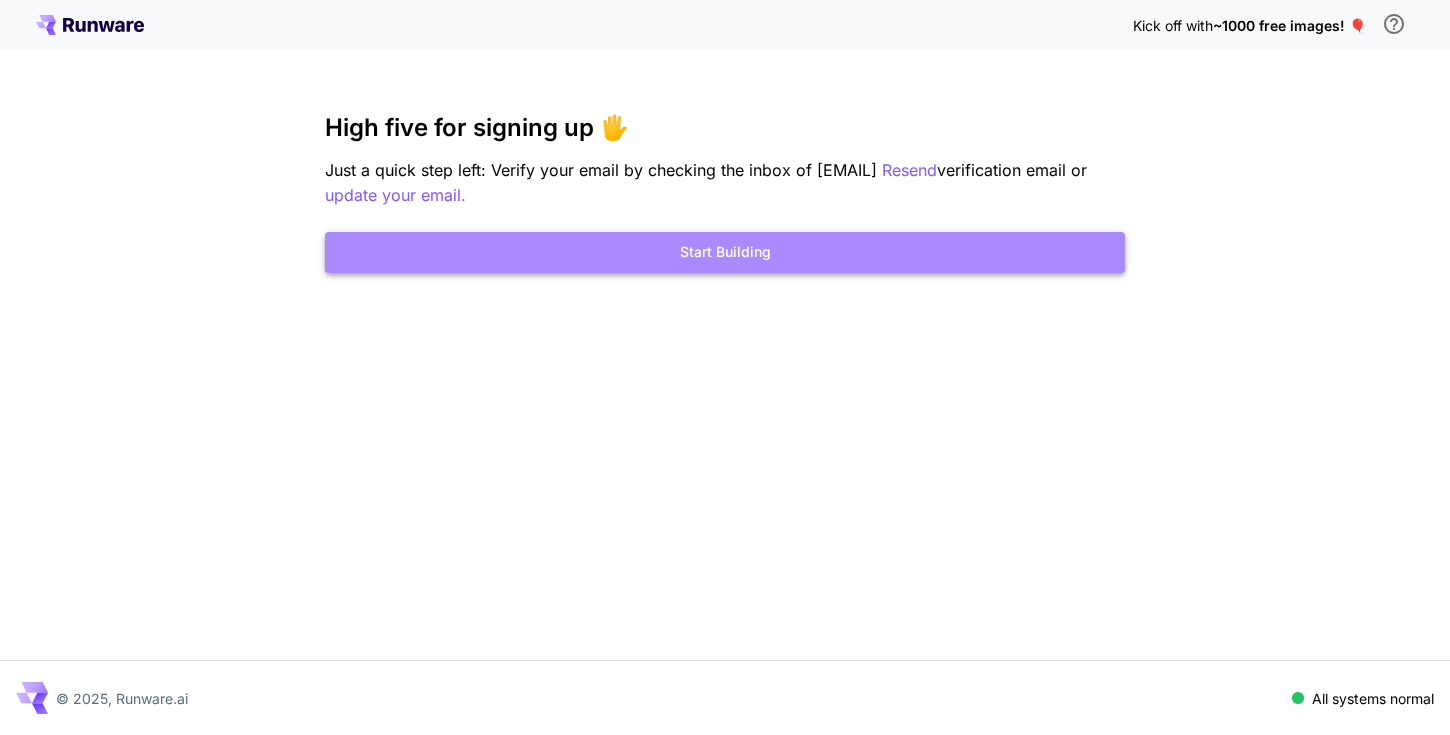 click on "Start Building" at bounding box center [725, 252] 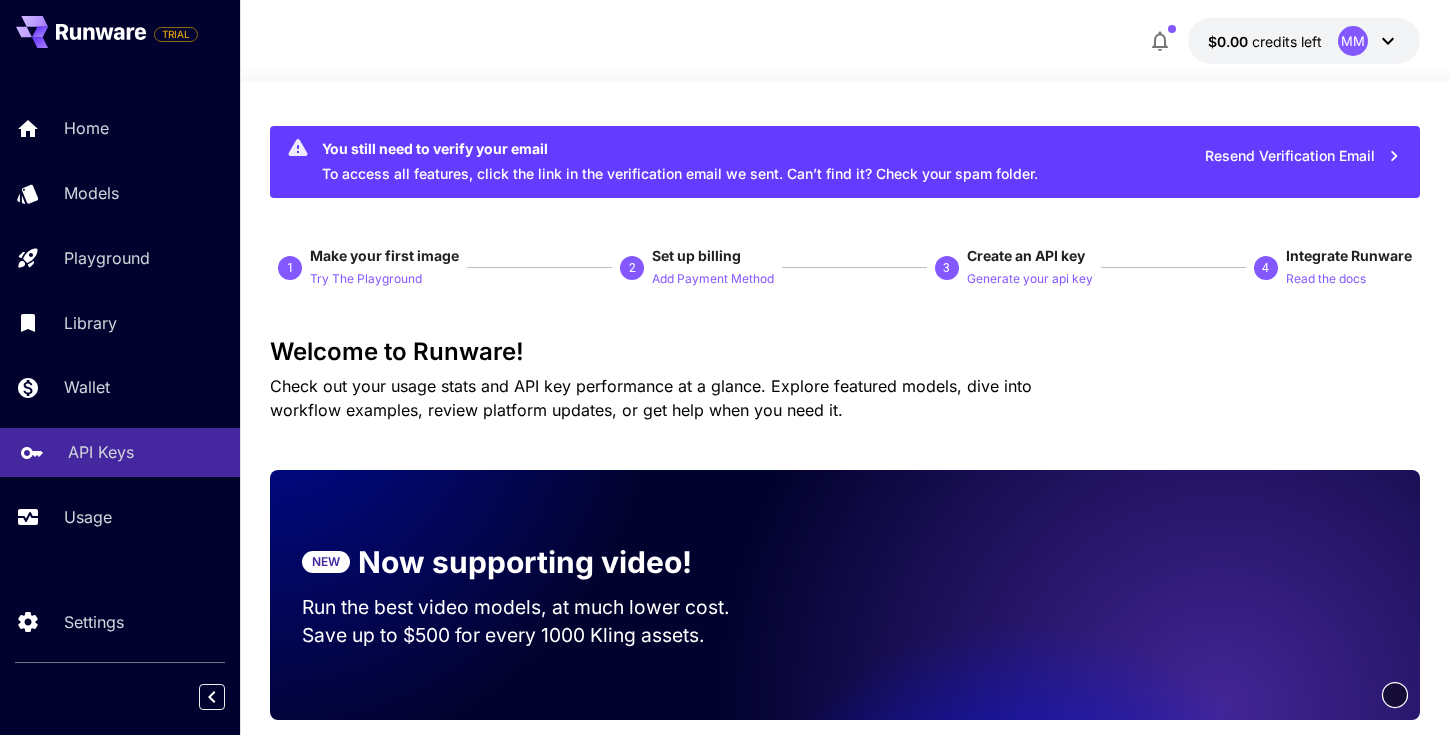 click on "API Keys" at bounding box center (101, 452) 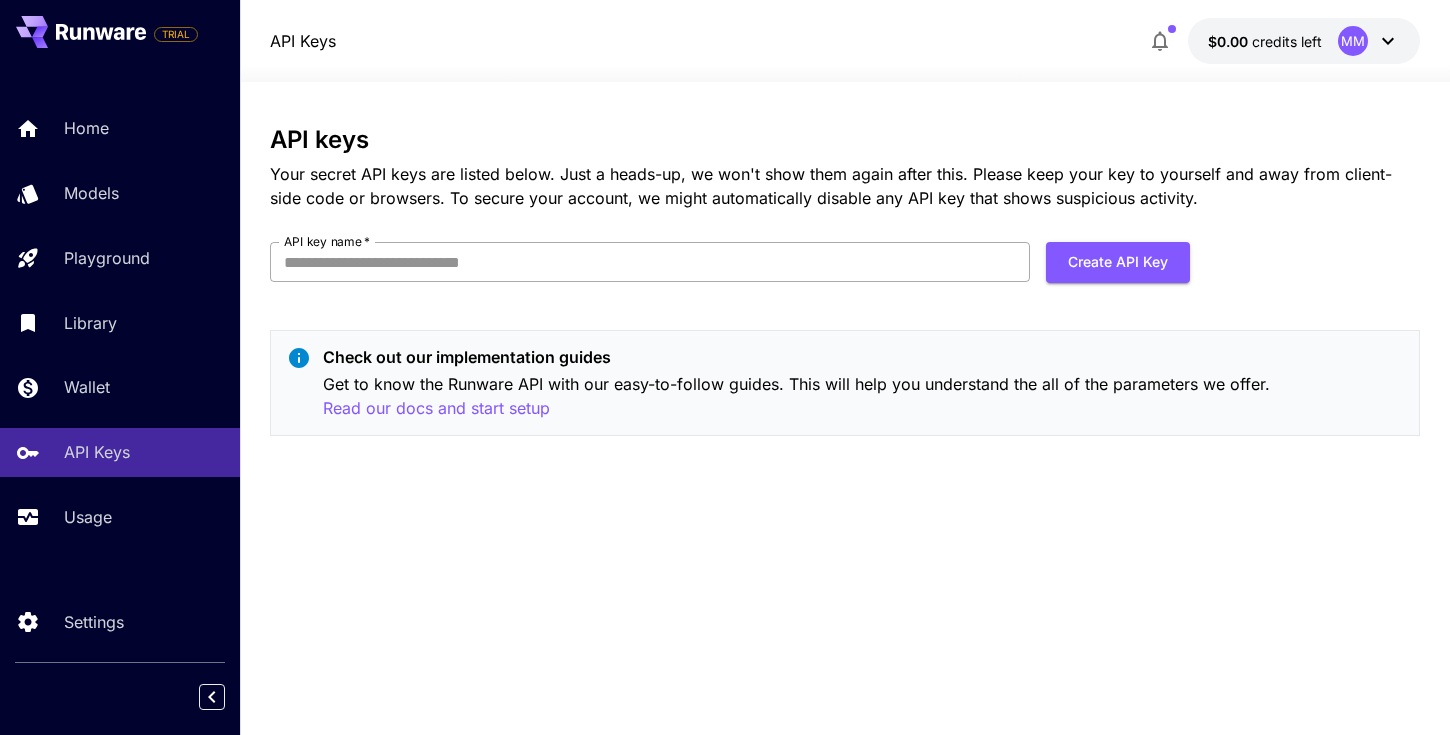 click on "API key name   *" at bounding box center (650, 262) 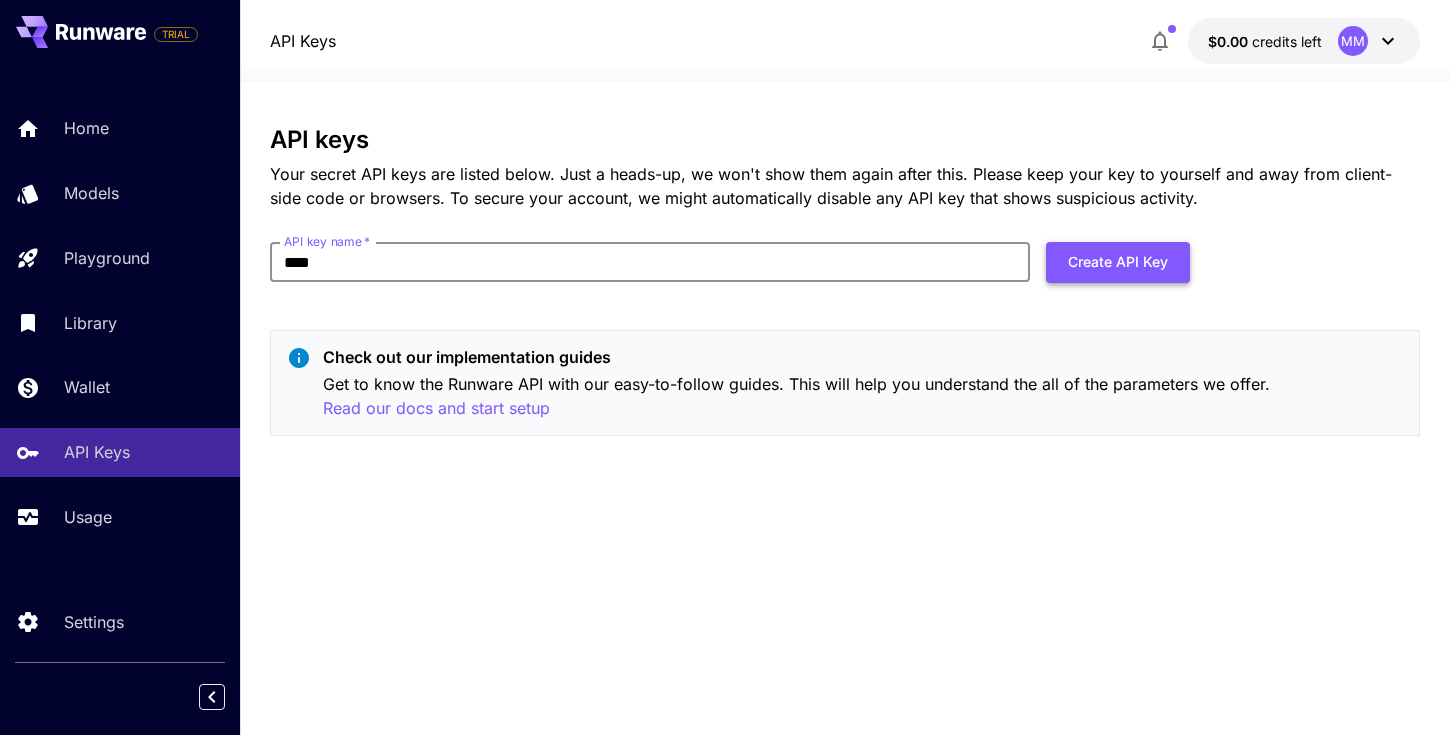 type on "****" 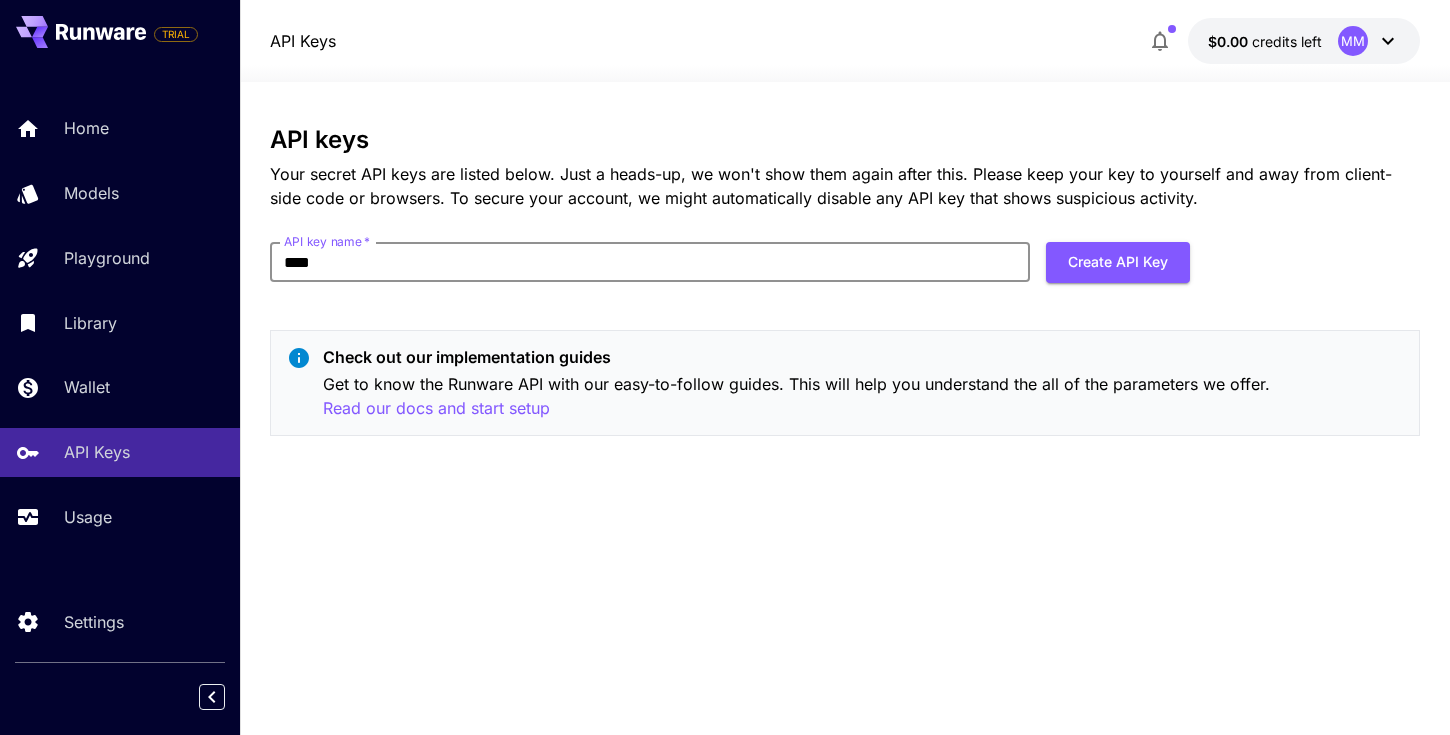 click on "Create API Key" at bounding box center [1118, 262] 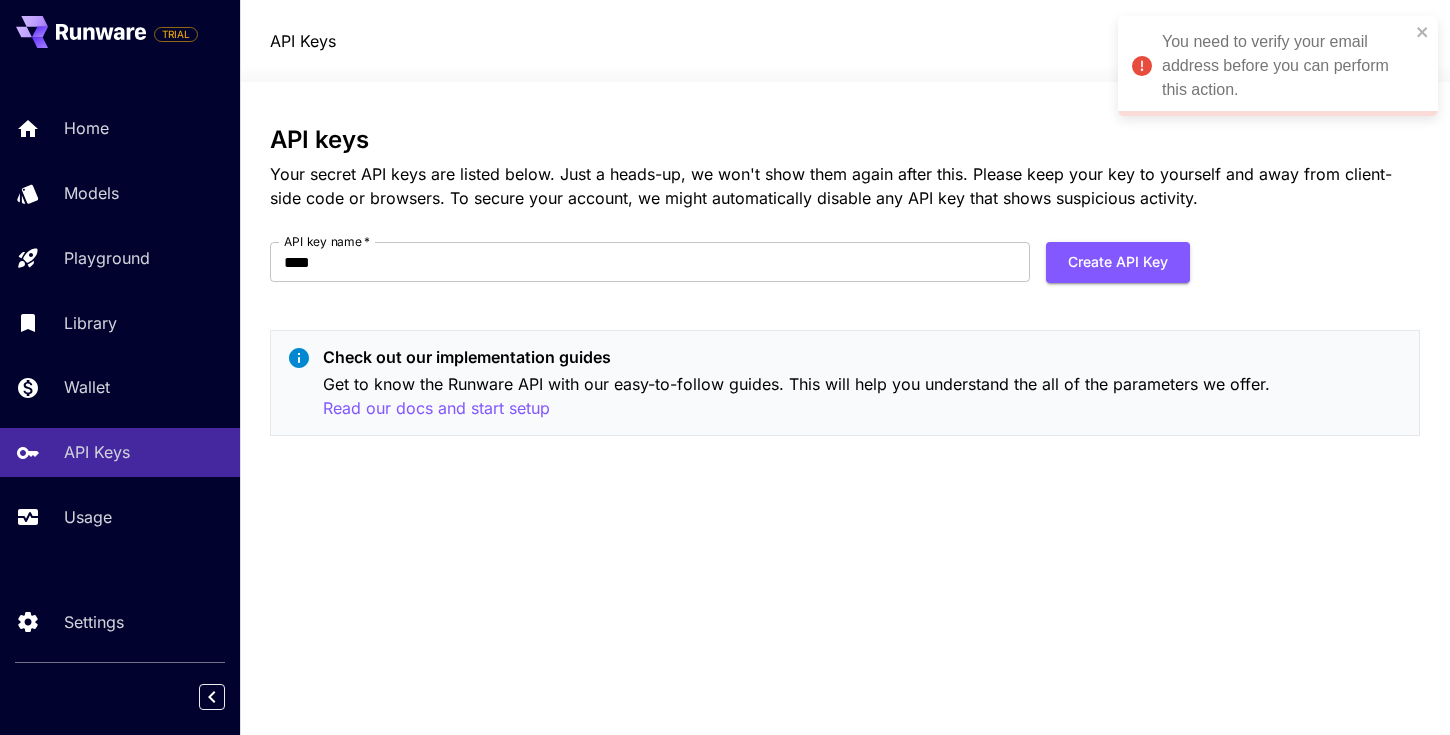 click on "API keys Your secret API keys are listed below. Just a heads-up, we won't show them again after this. Please keep your key to yourself and away from client-side code or browsers. To secure your account, we might automatically disable any API key that shows suspicious activity. API key name   * **** API key name   * Create API Key Check out our implementation guides Get to know the Runware API with our easy-to-follow guides. This will help you understand the all of the parameters we offer.   Read our docs and start setup" at bounding box center [845, 408] 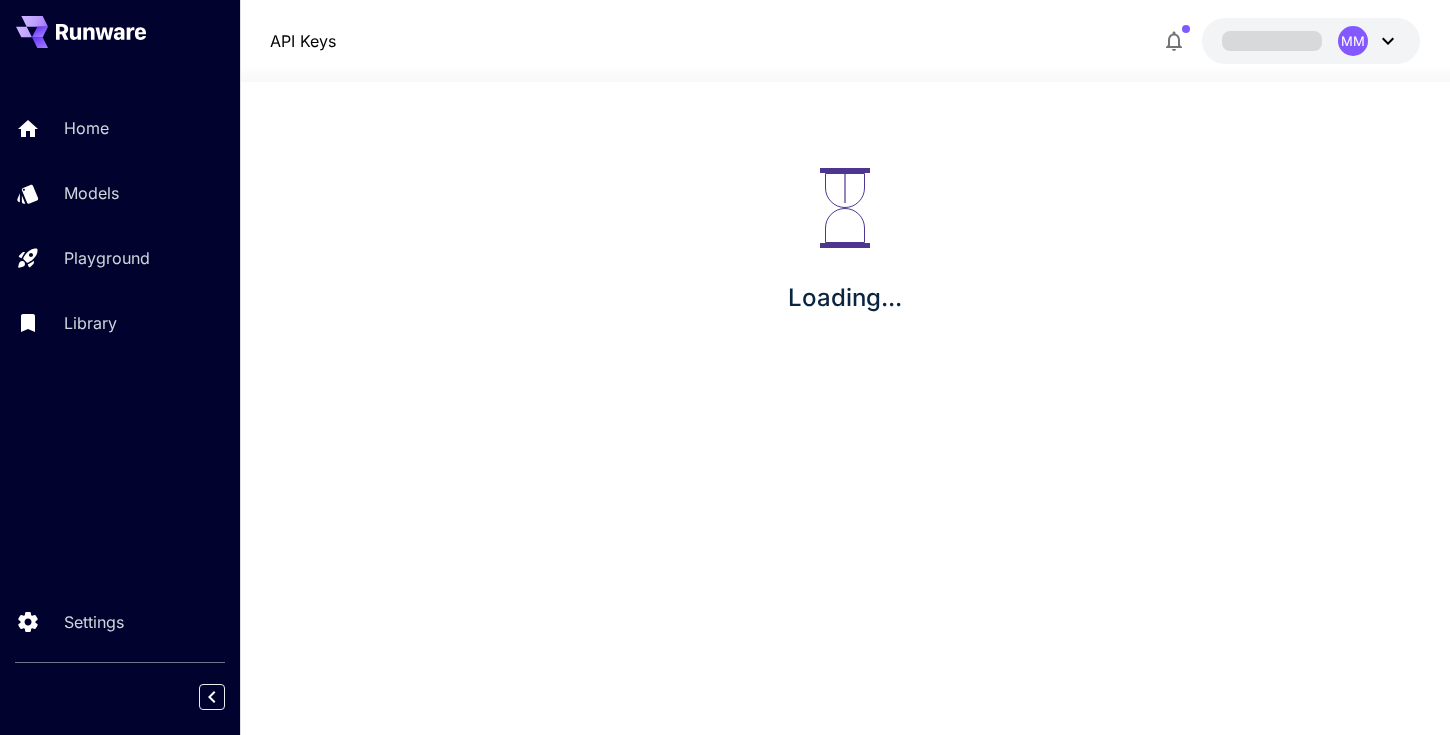 scroll, scrollTop: 0, scrollLeft: 0, axis: both 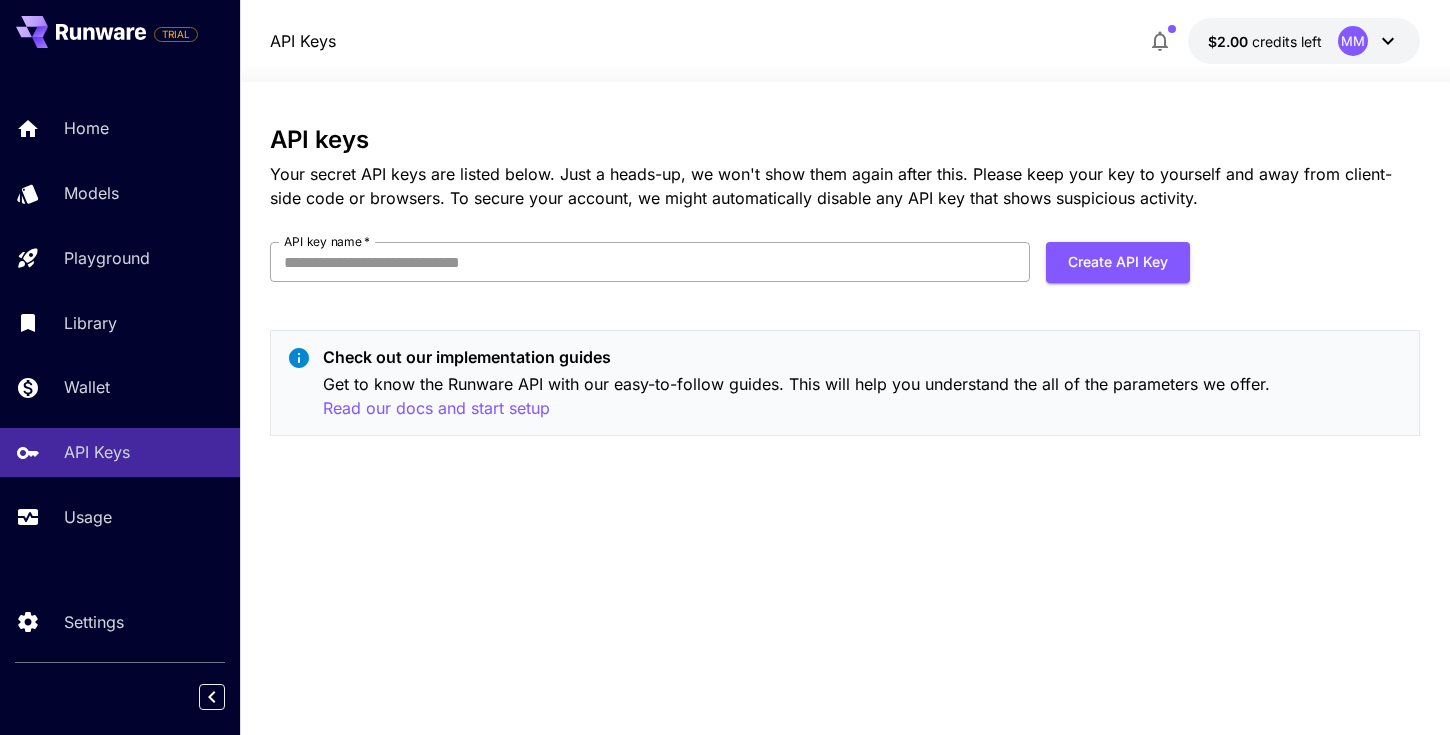 click on "API key name   *" at bounding box center [650, 262] 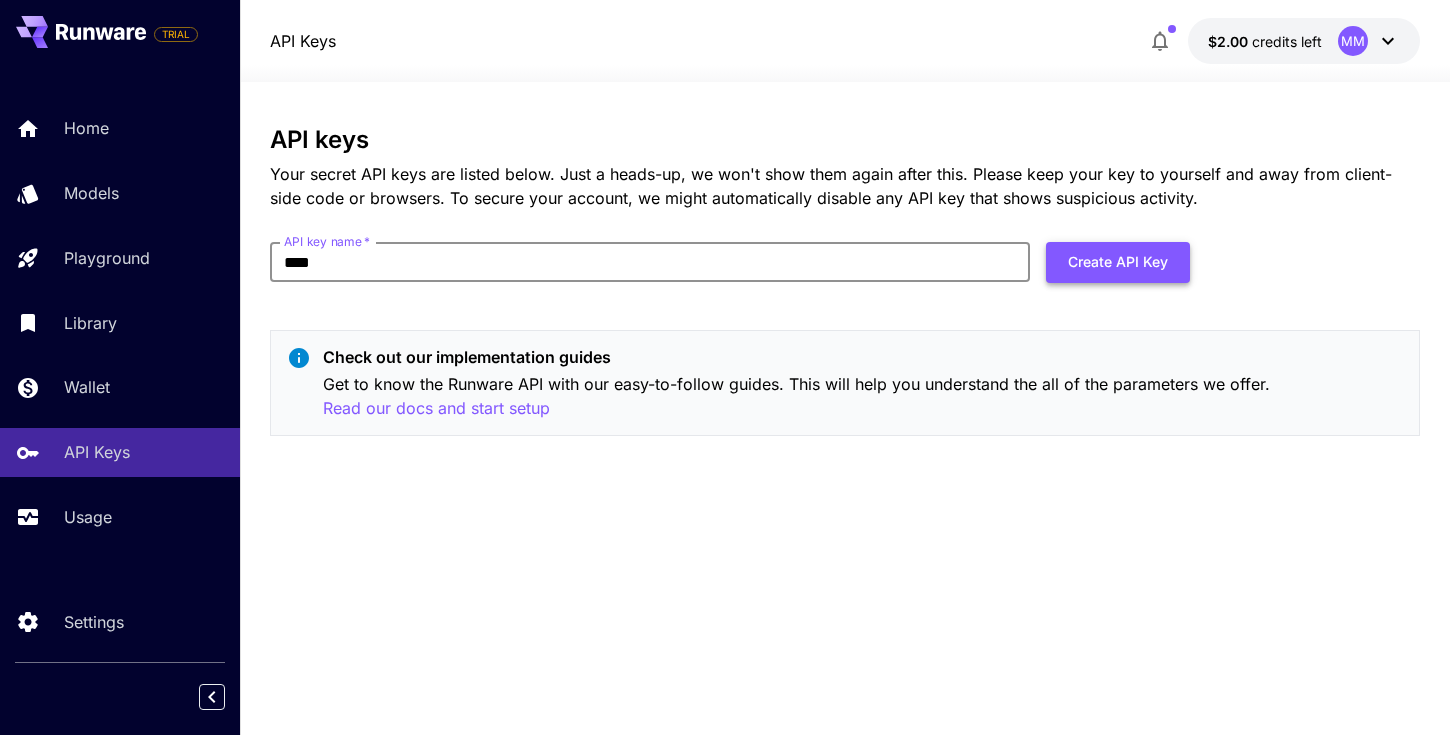 type on "****" 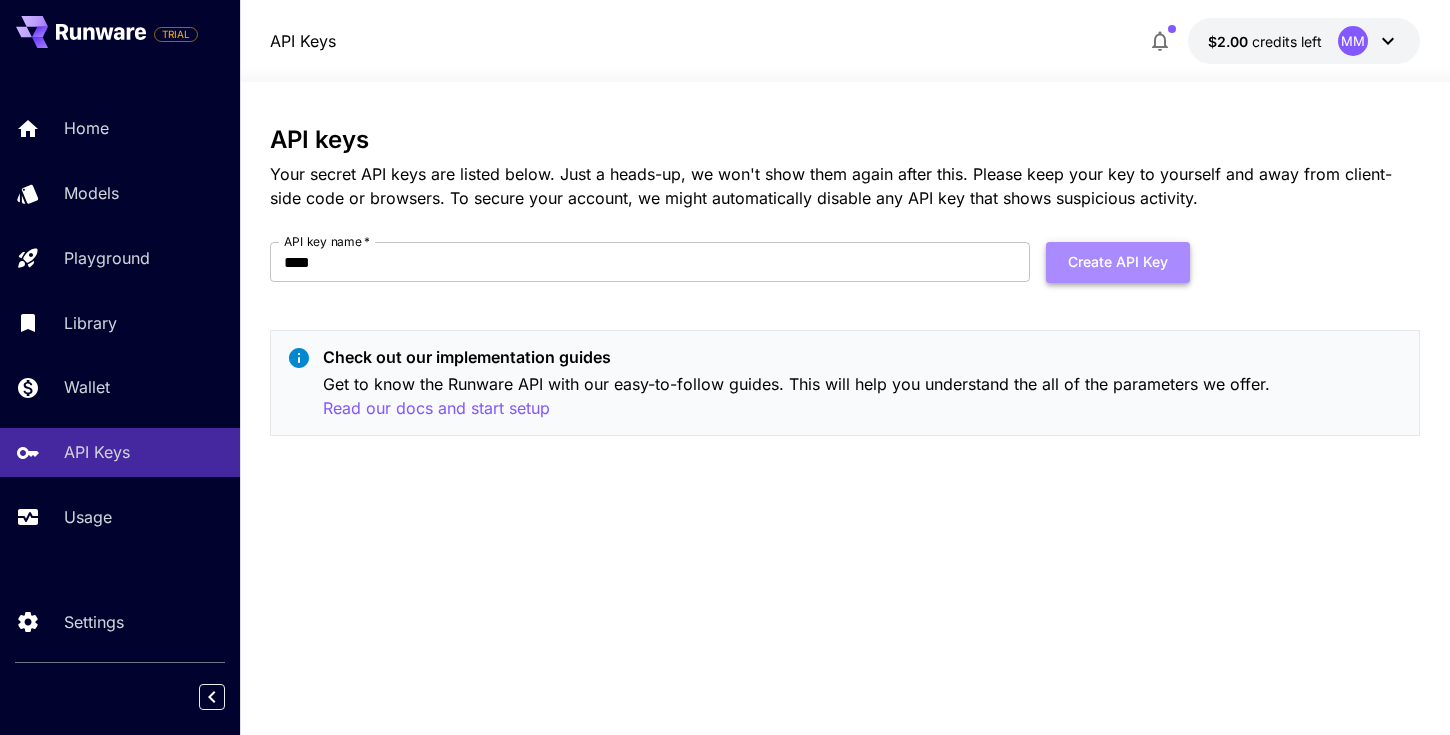 click on "Create API Key" at bounding box center [1118, 262] 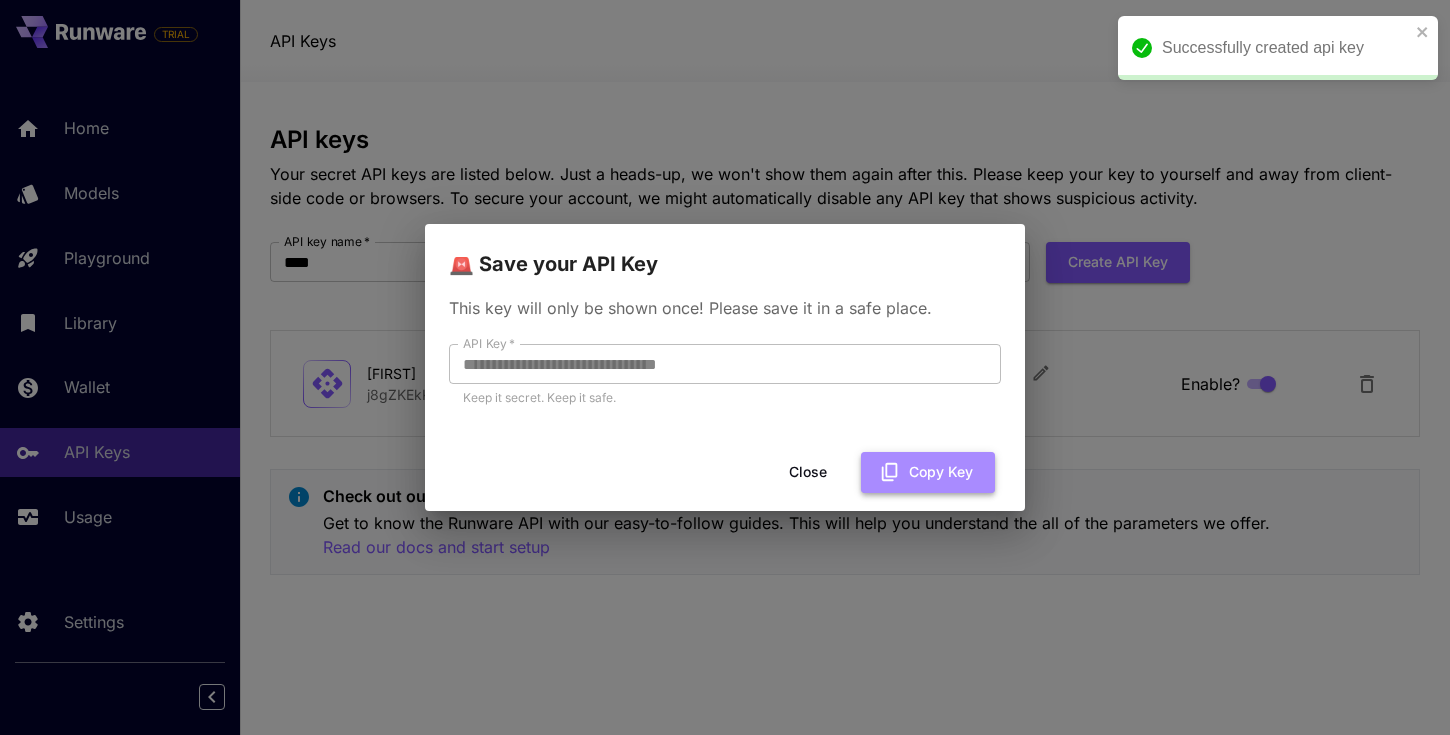 click on "Copy Key" at bounding box center (928, 472) 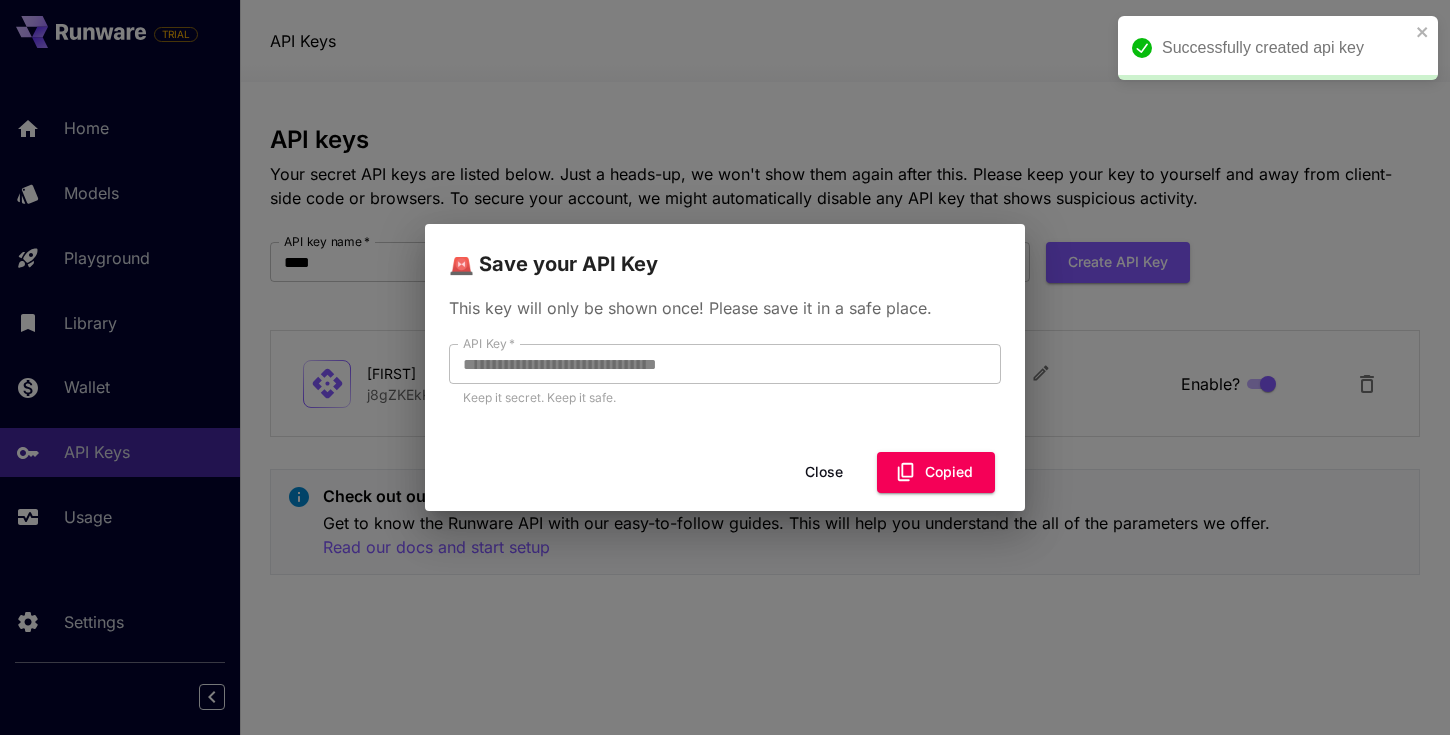 type 